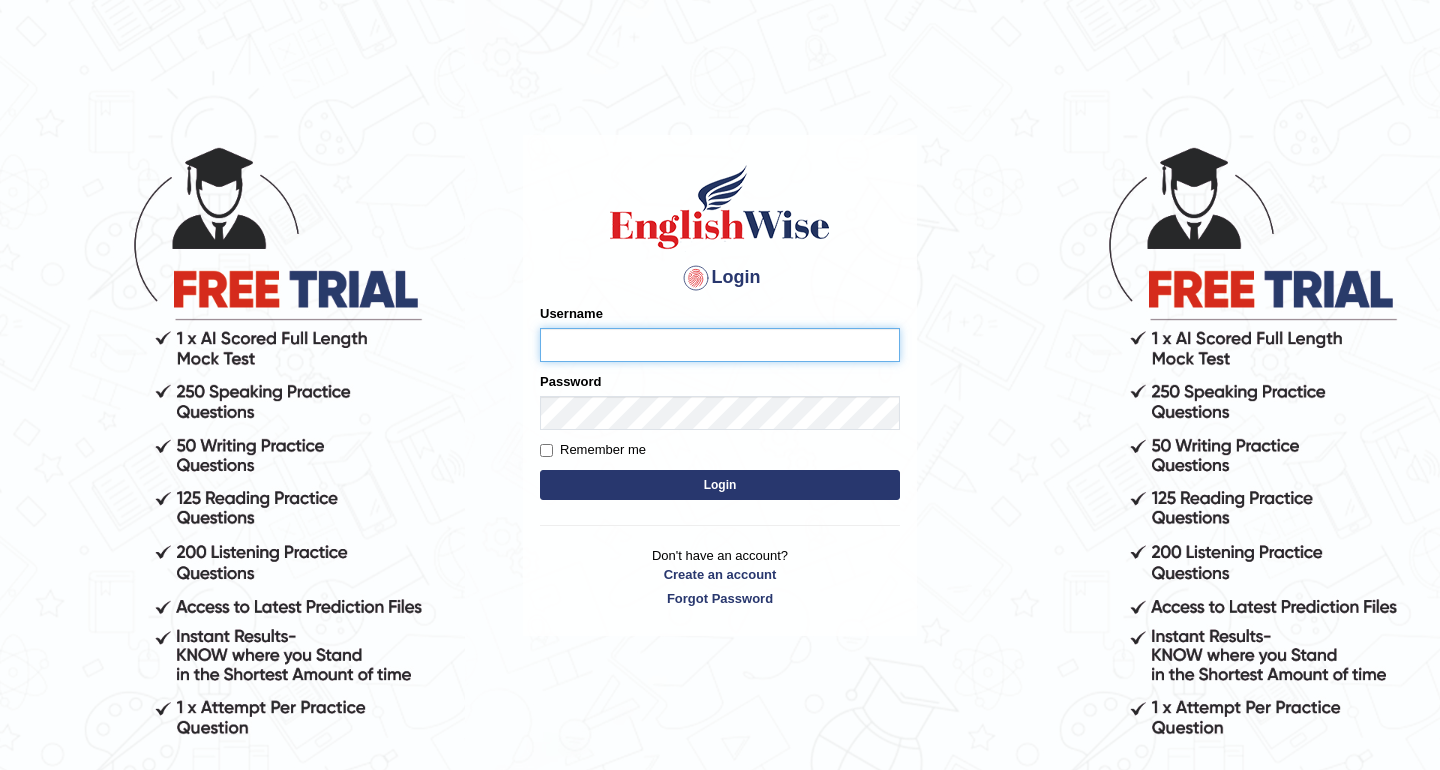 scroll, scrollTop: 0, scrollLeft: 0, axis: both 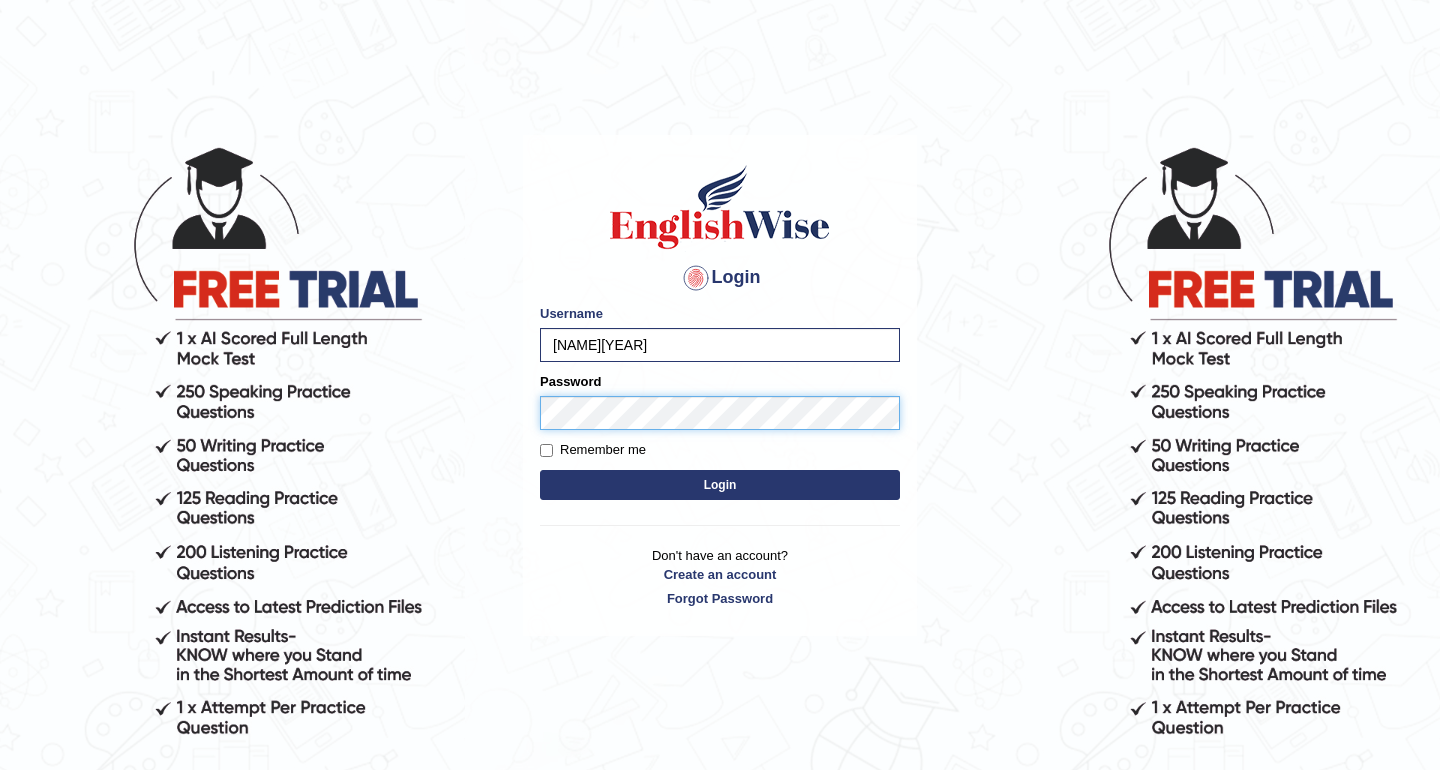 click on "Login" at bounding box center [720, 485] 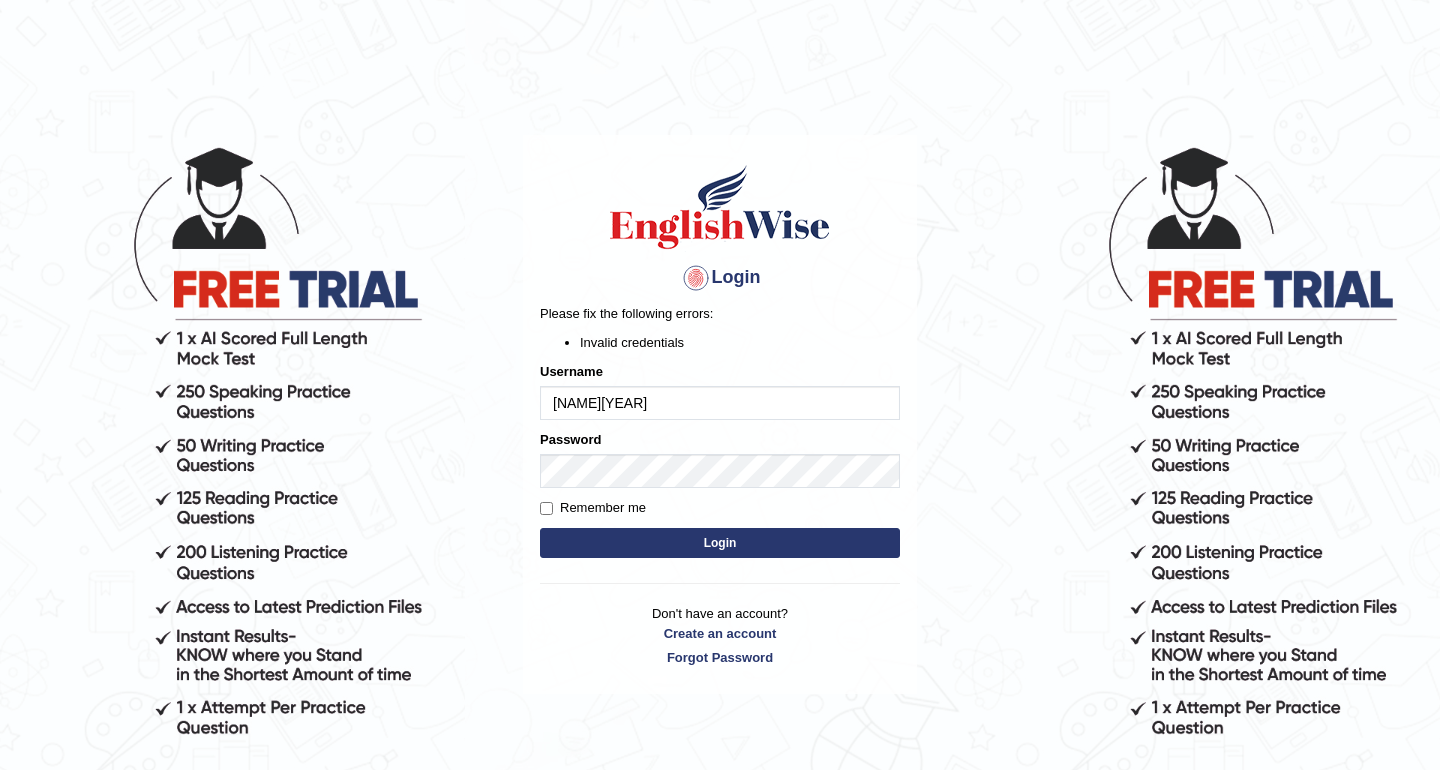 scroll, scrollTop: 0, scrollLeft: 0, axis: both 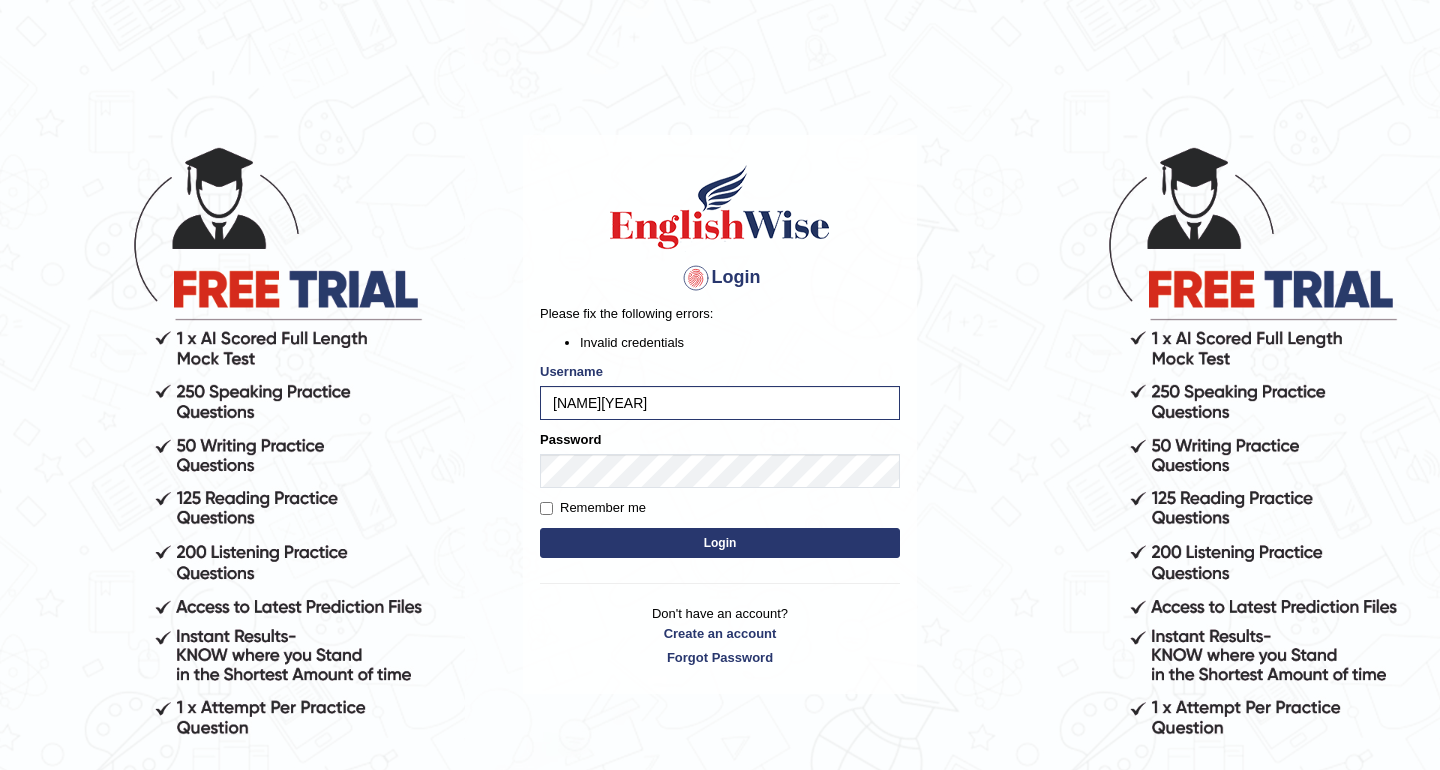 click on "Login" at bounding box center (720, 543) 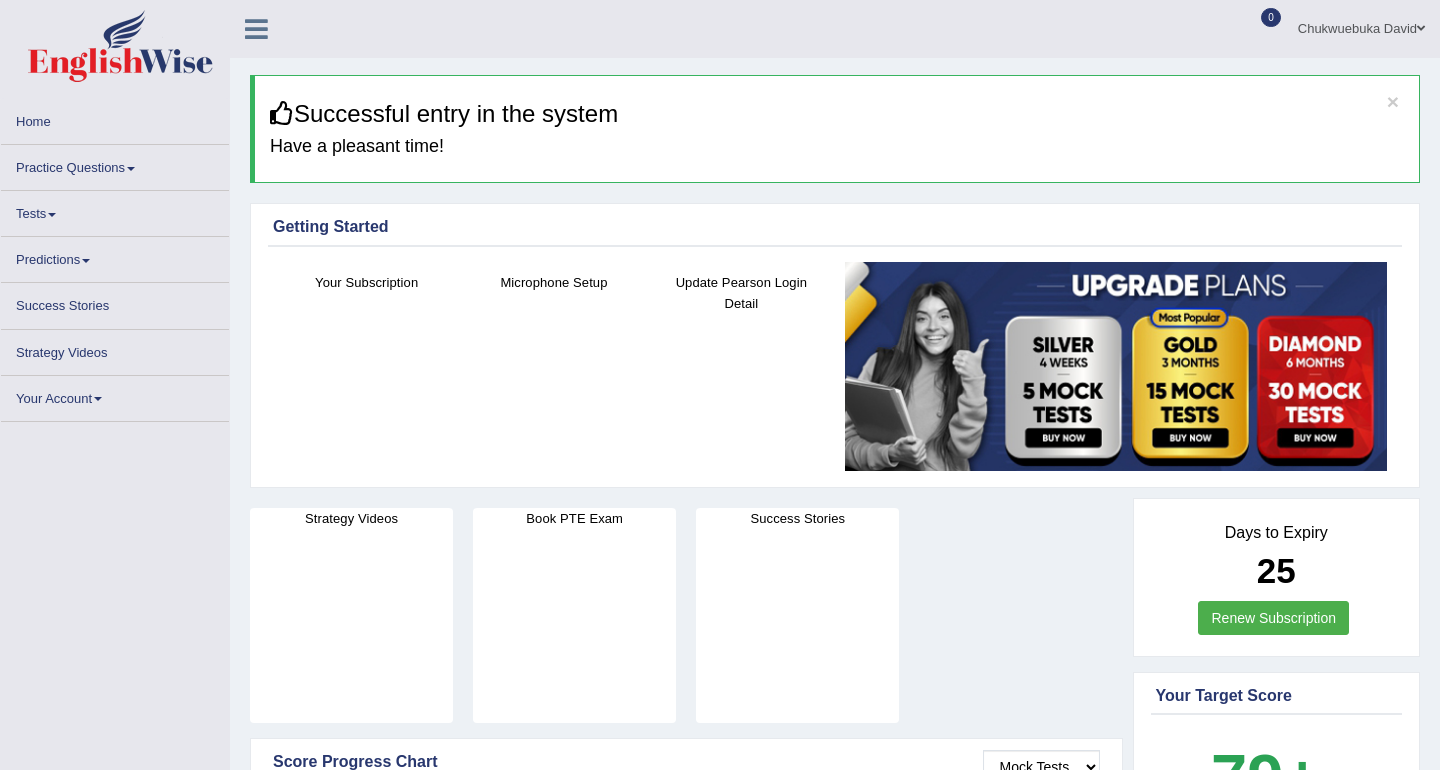 scroll, scrollTop: 0, scrollLeft: 0, axis: both 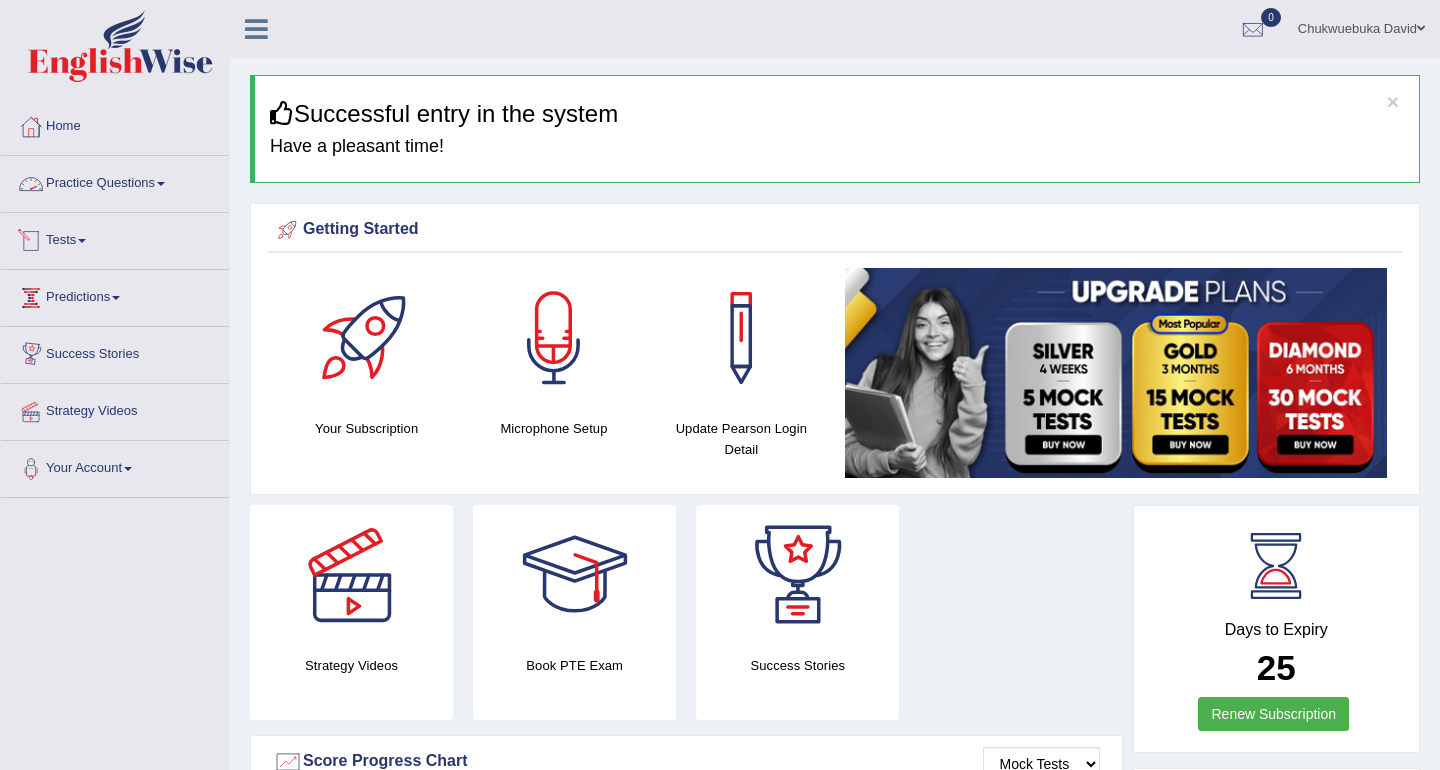 click on "Practice Questions" at bounding box center (115, 181) 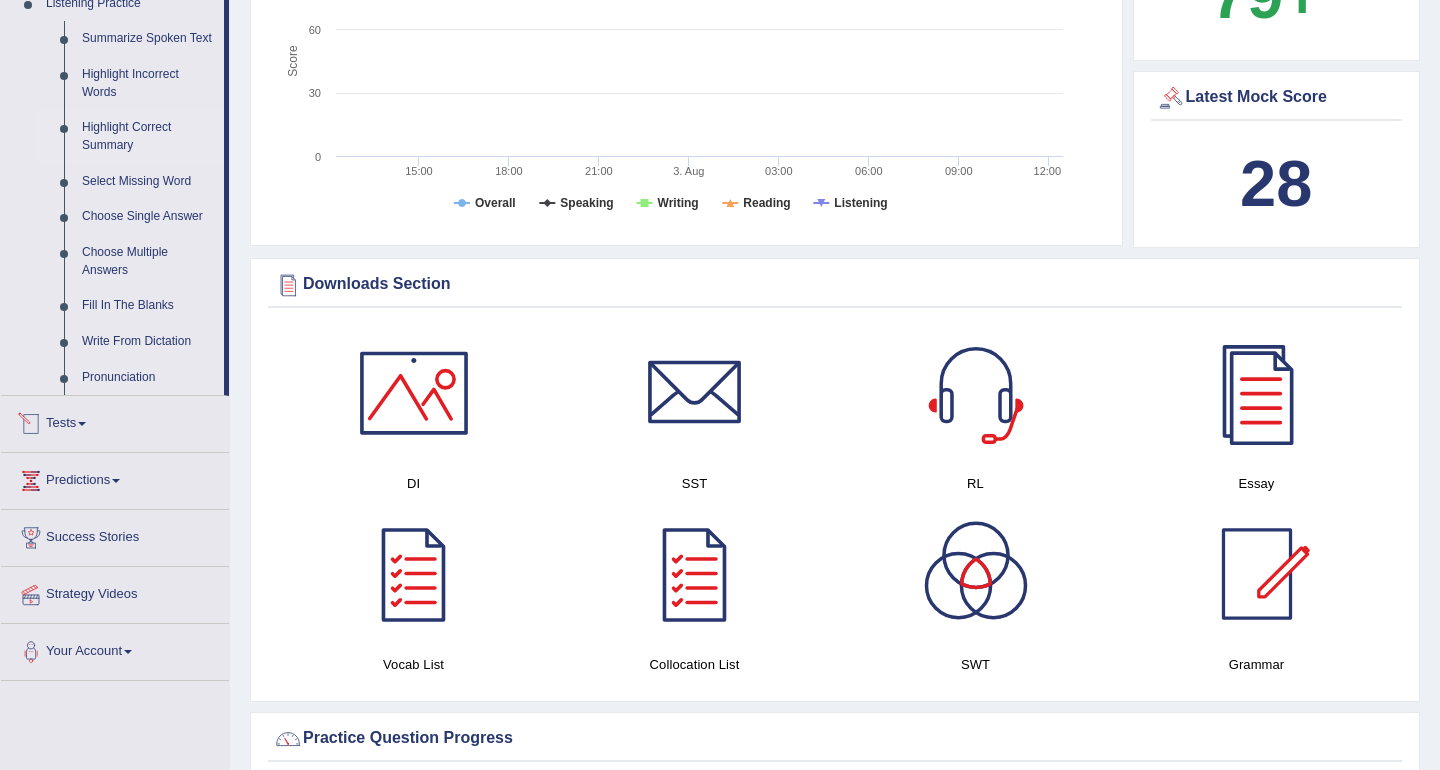 scroll, scrollTop: 893, scrollLeft: 0, axis: vertical 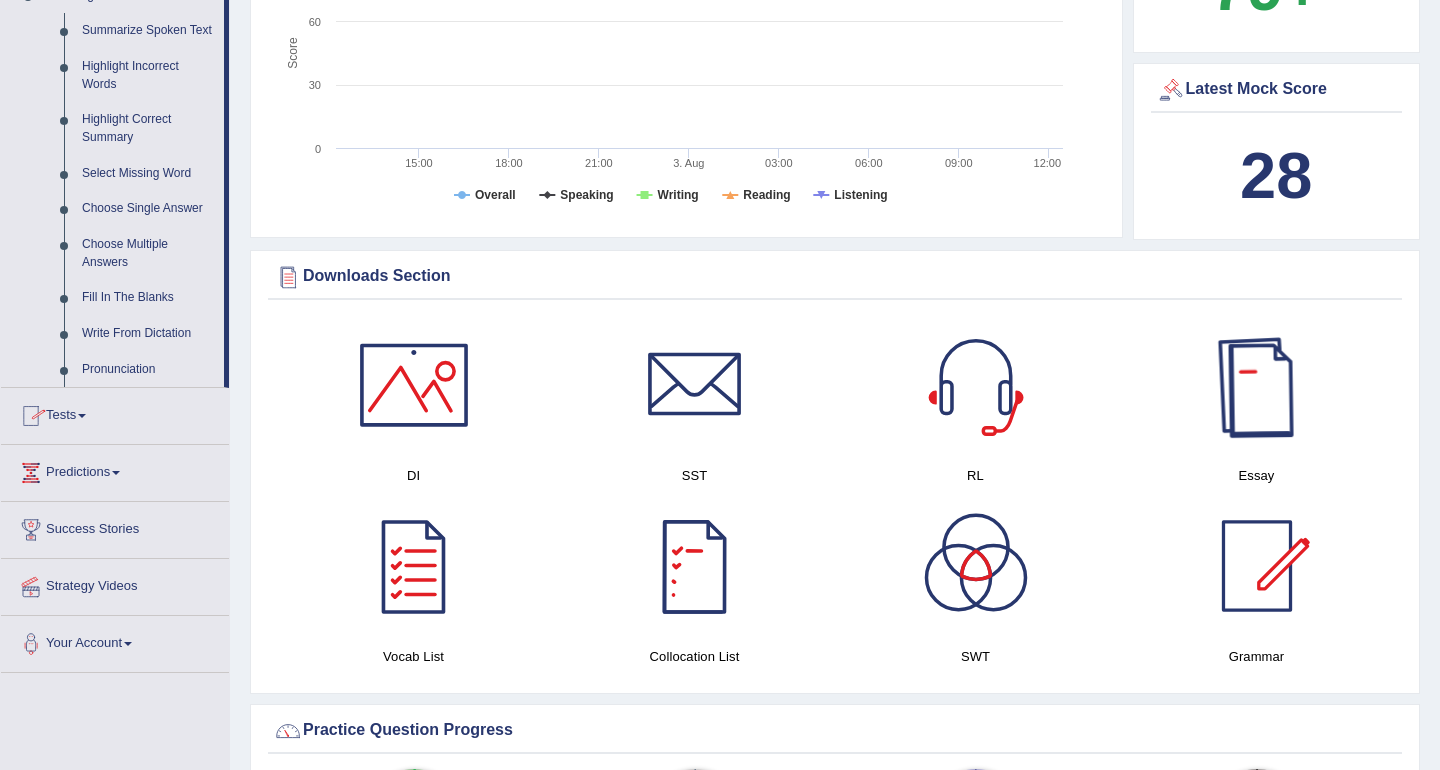 click at bounding box center (1257, 385) 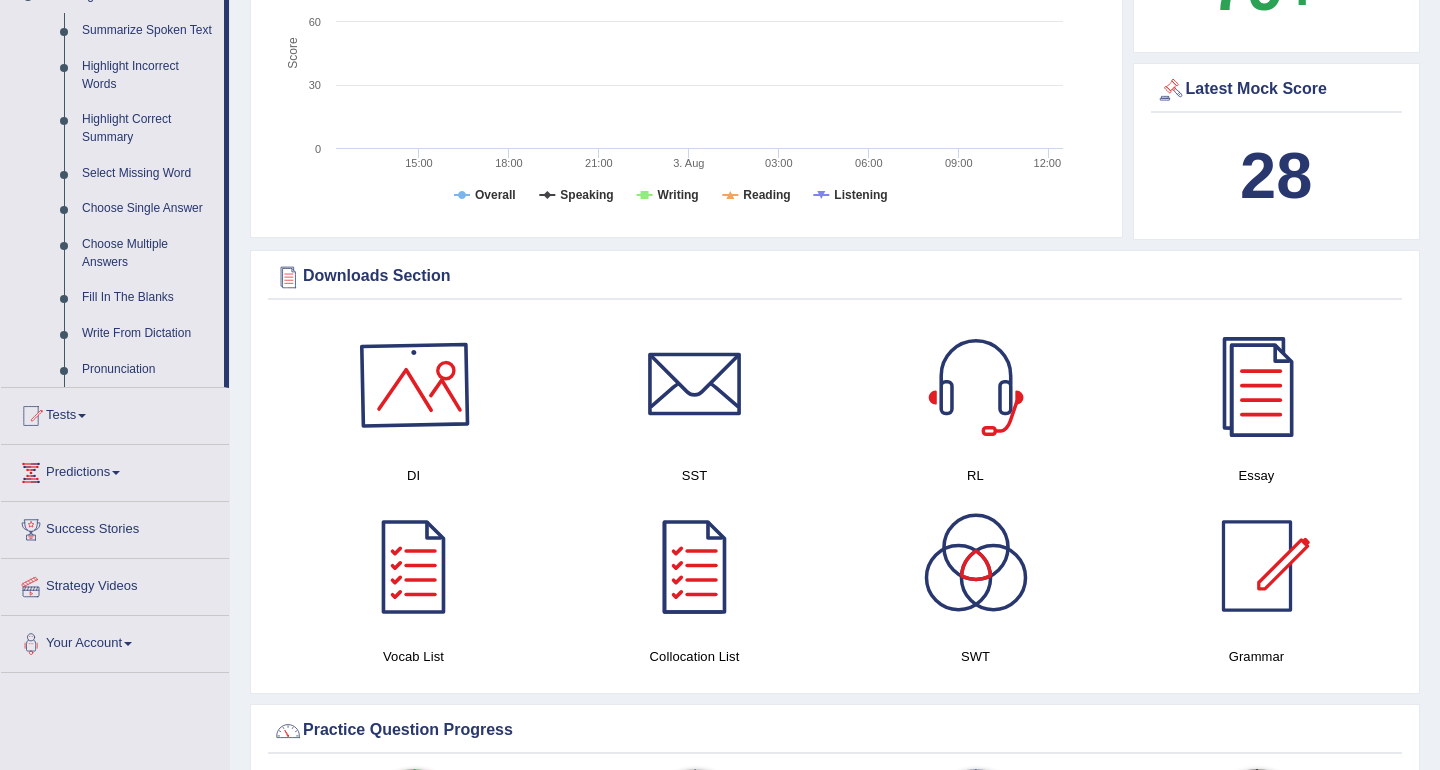 click at bounding box center (414, 385) 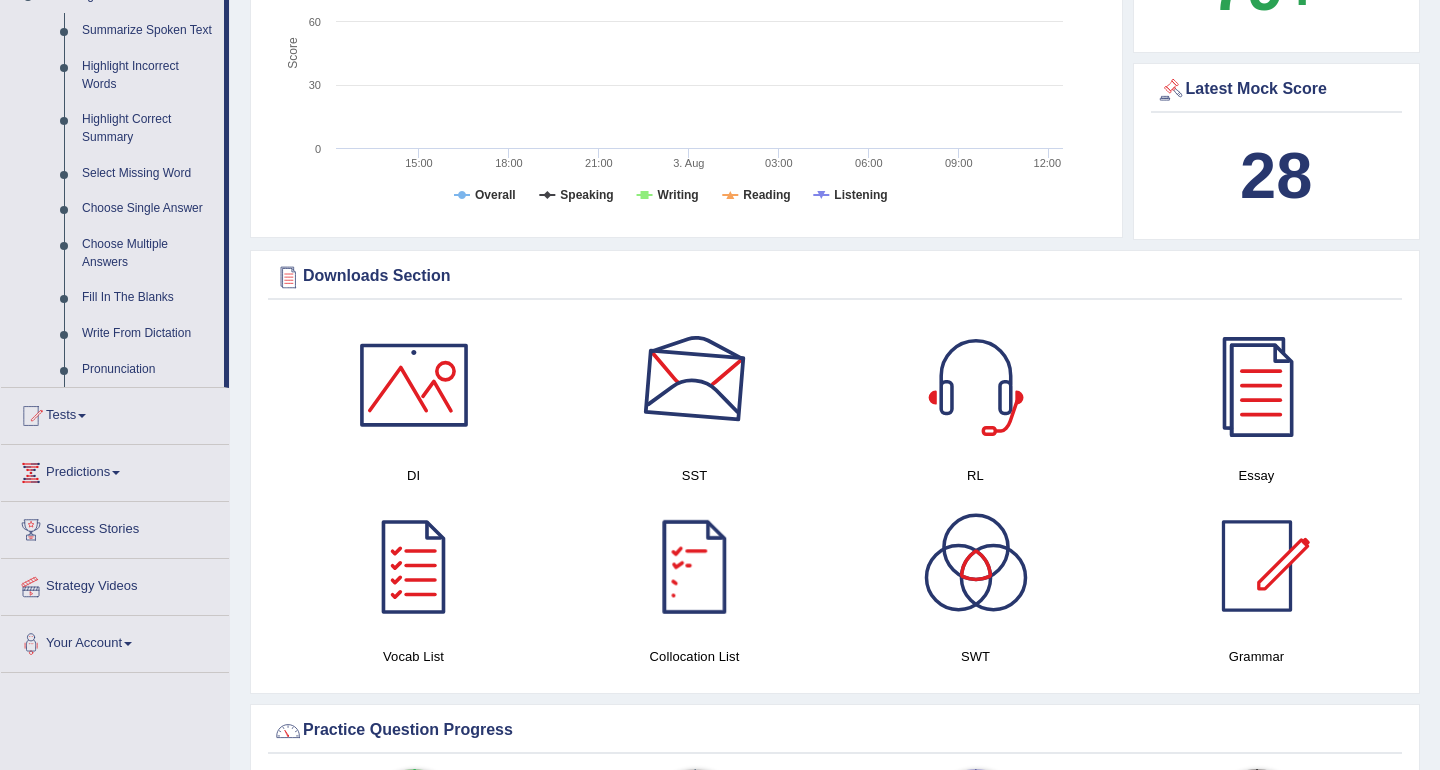 click at bounding box center (695, 385) 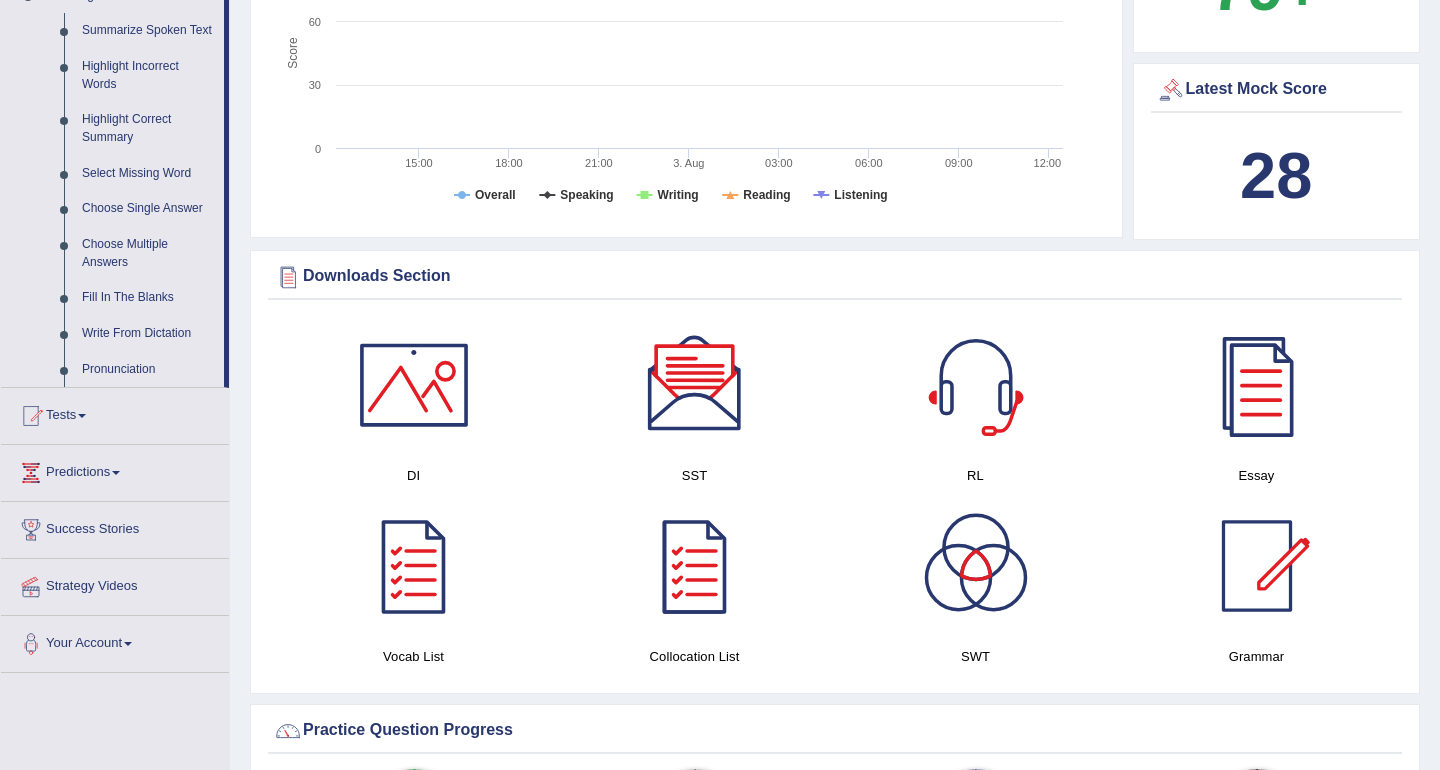 click at bounding box center (976, 385) 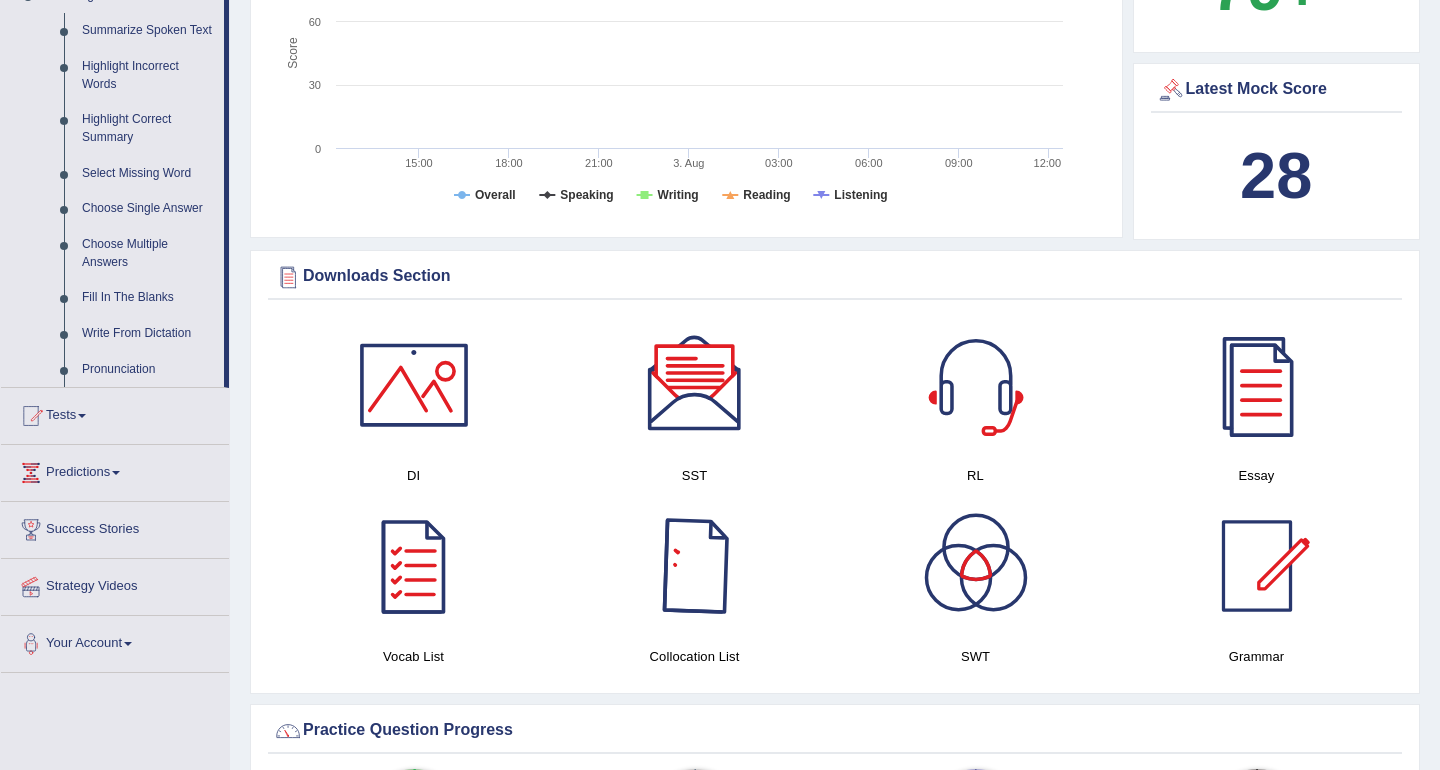 click at bounding box center (695, 566) 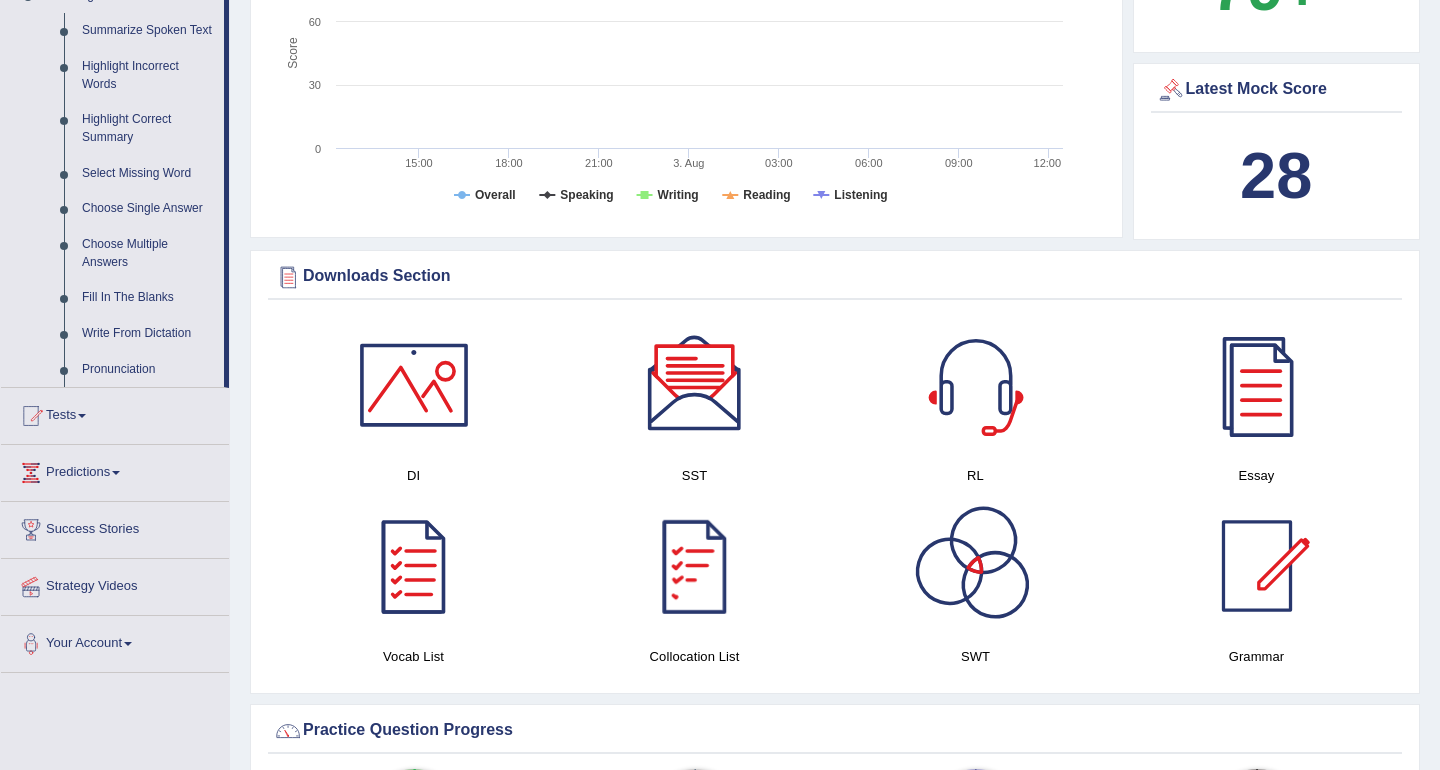 click at bounding box center (976, 566) 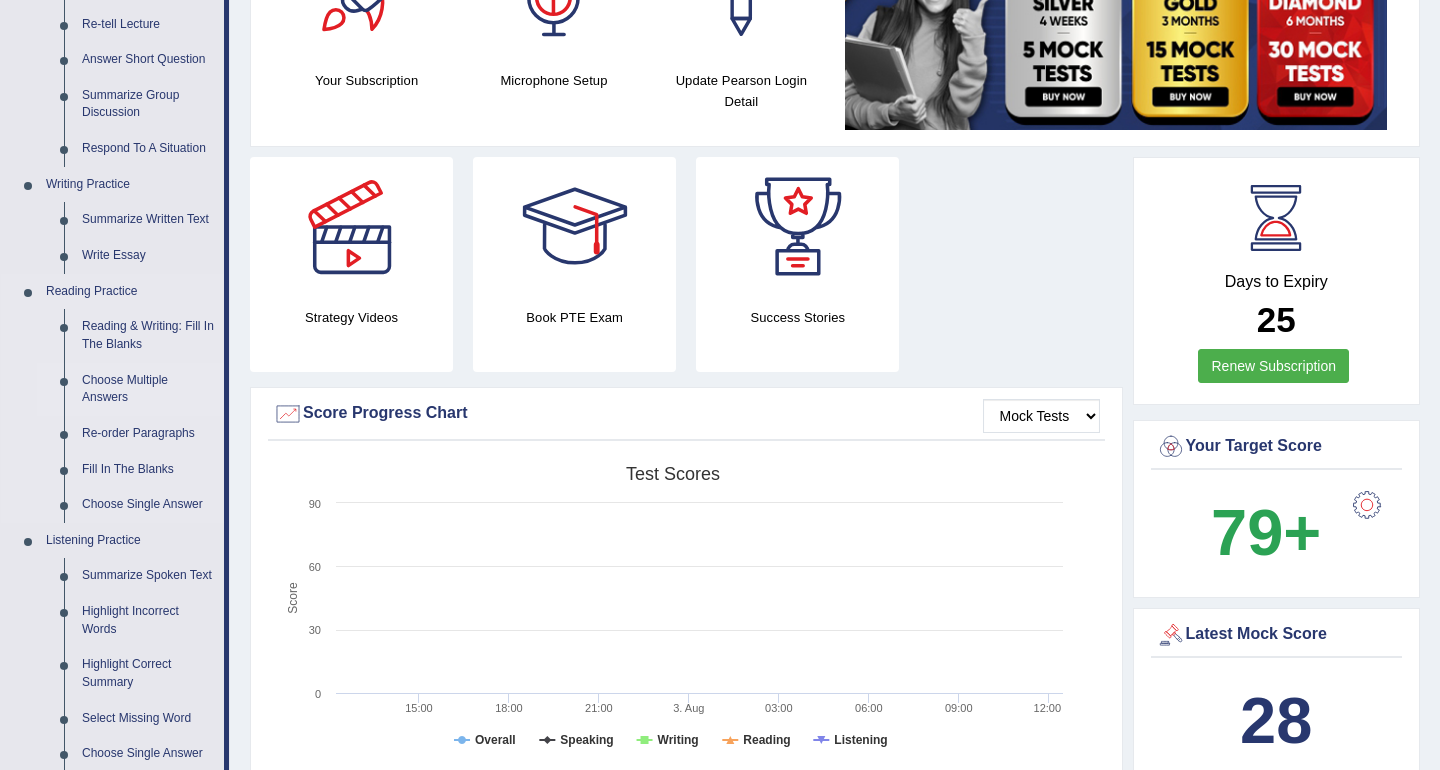 scroll, scrollTop: 350, scrollLeft: 0, axis: vertical 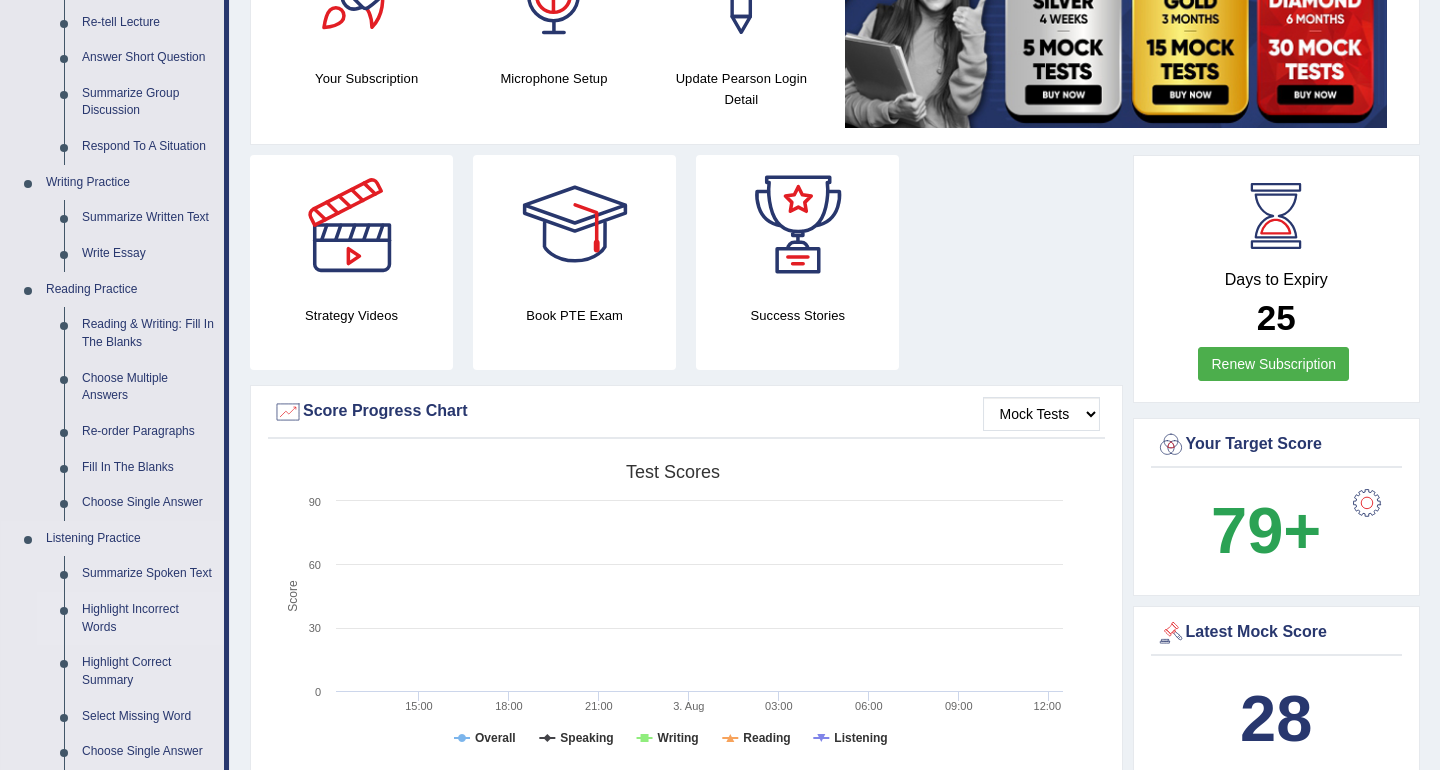click on "Highlight Incorrect Words" at bounding box center (148, 618) 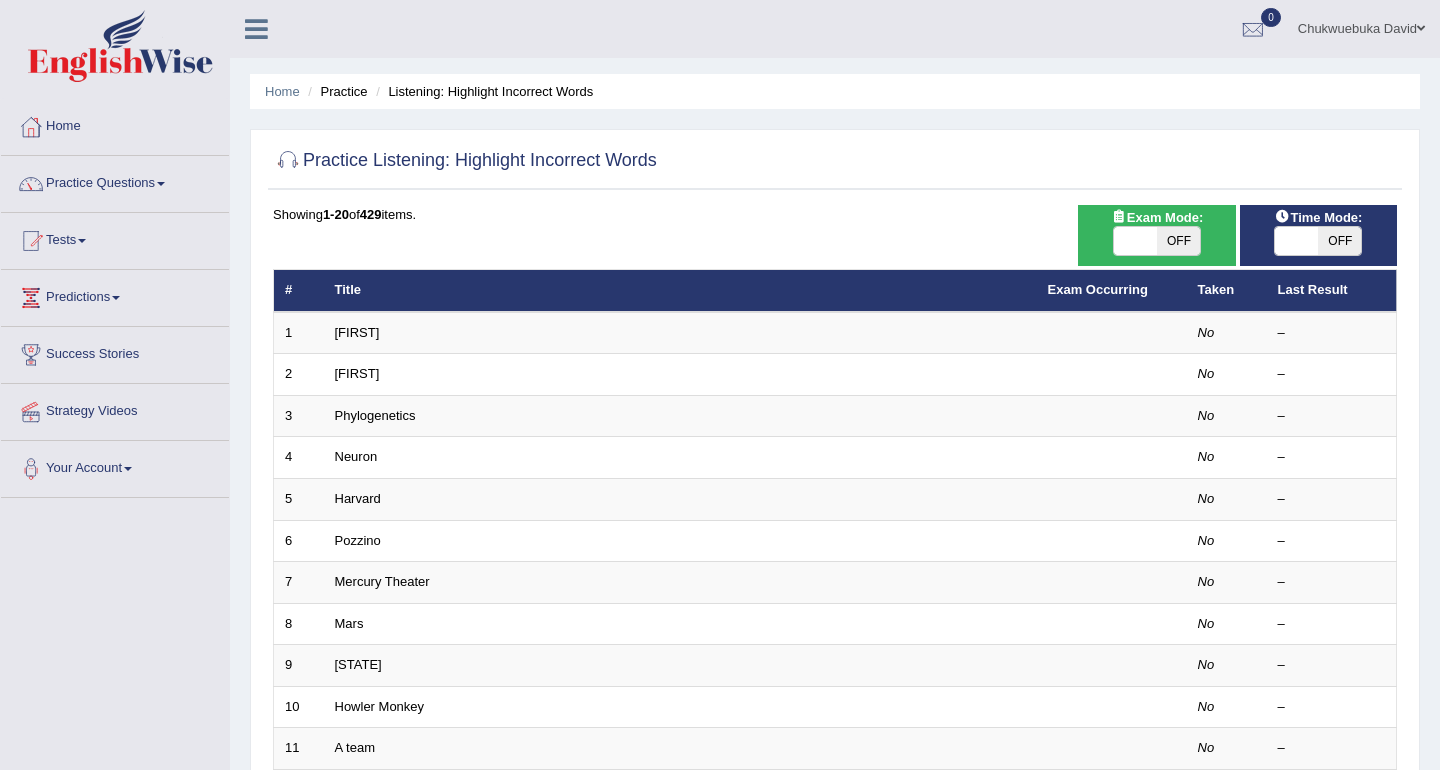 scroll, scrollTop: 0, scrollLeft: 0, axis: both 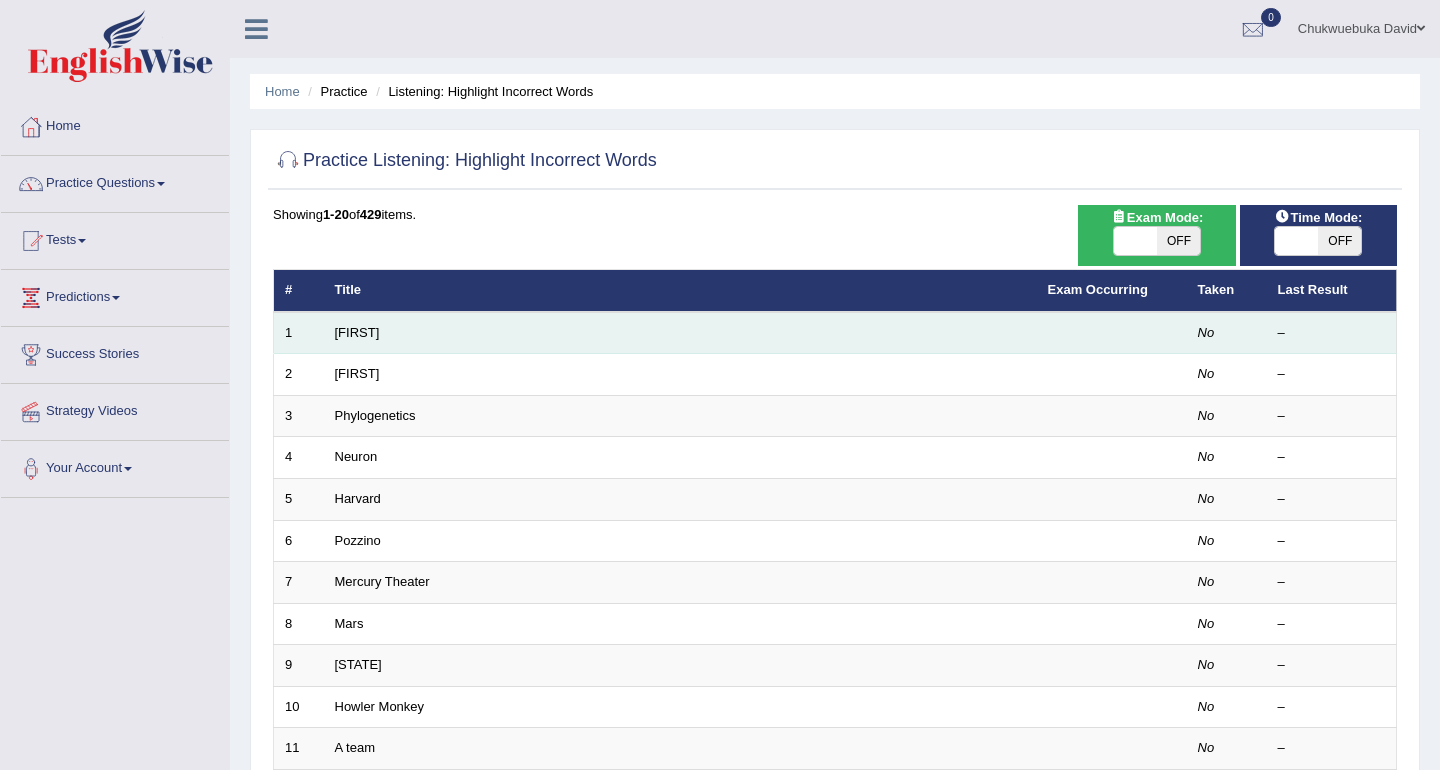 click on "[FIRST]" at bounding box center [680, 333] 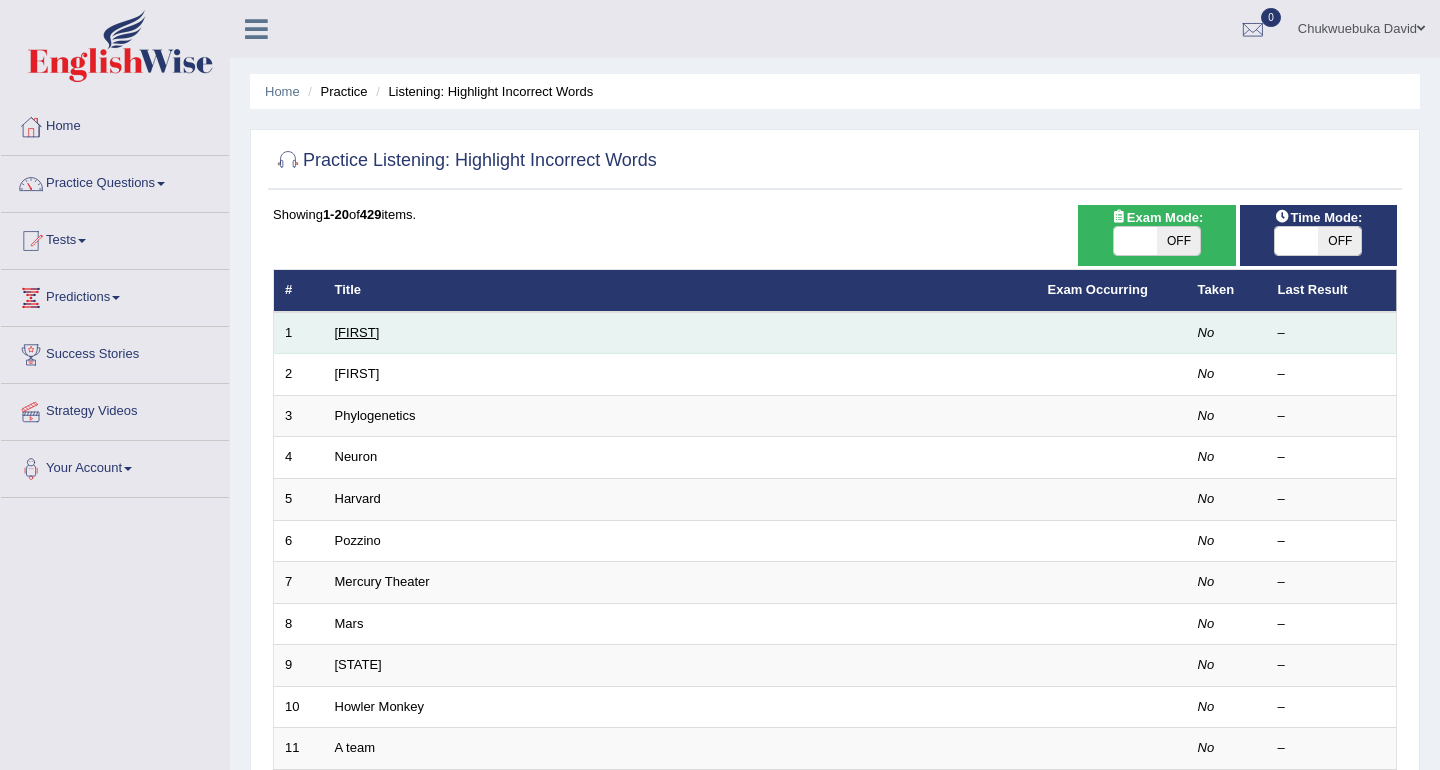 click on "[FIRST]" at bounding box center (357, 332) 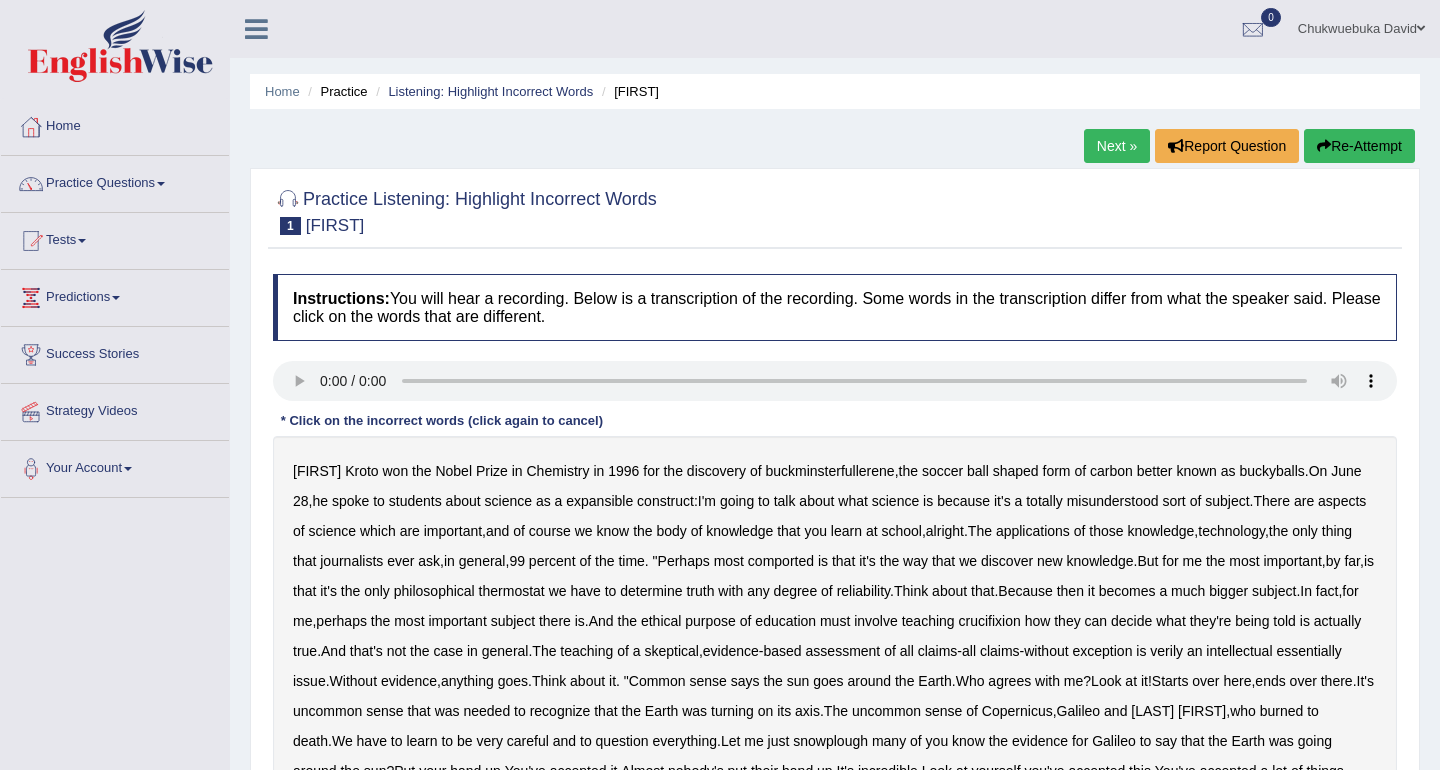 scroll, scrollTop: 0, scrollLeft: 0, axis: both 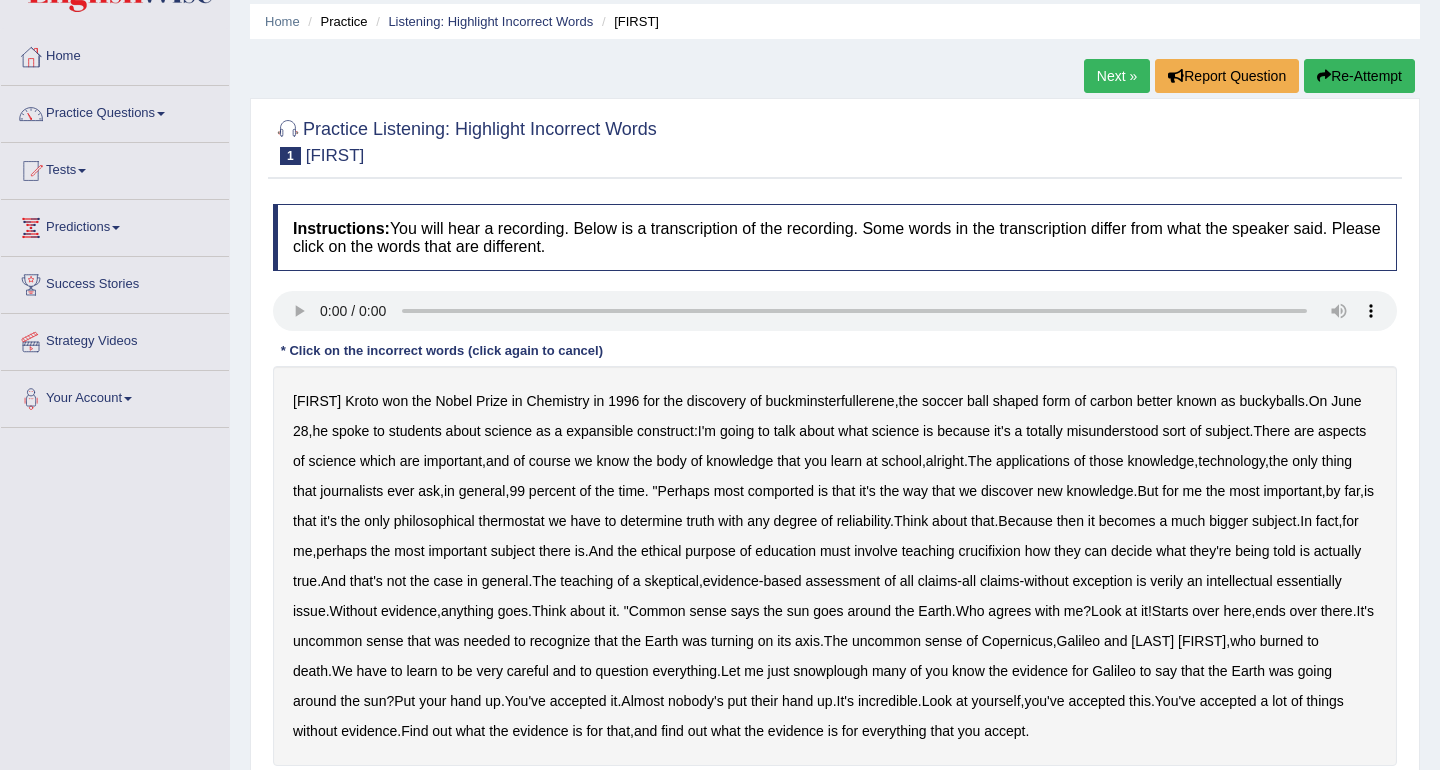 click on "expansible" at bounding box center [599, 431] 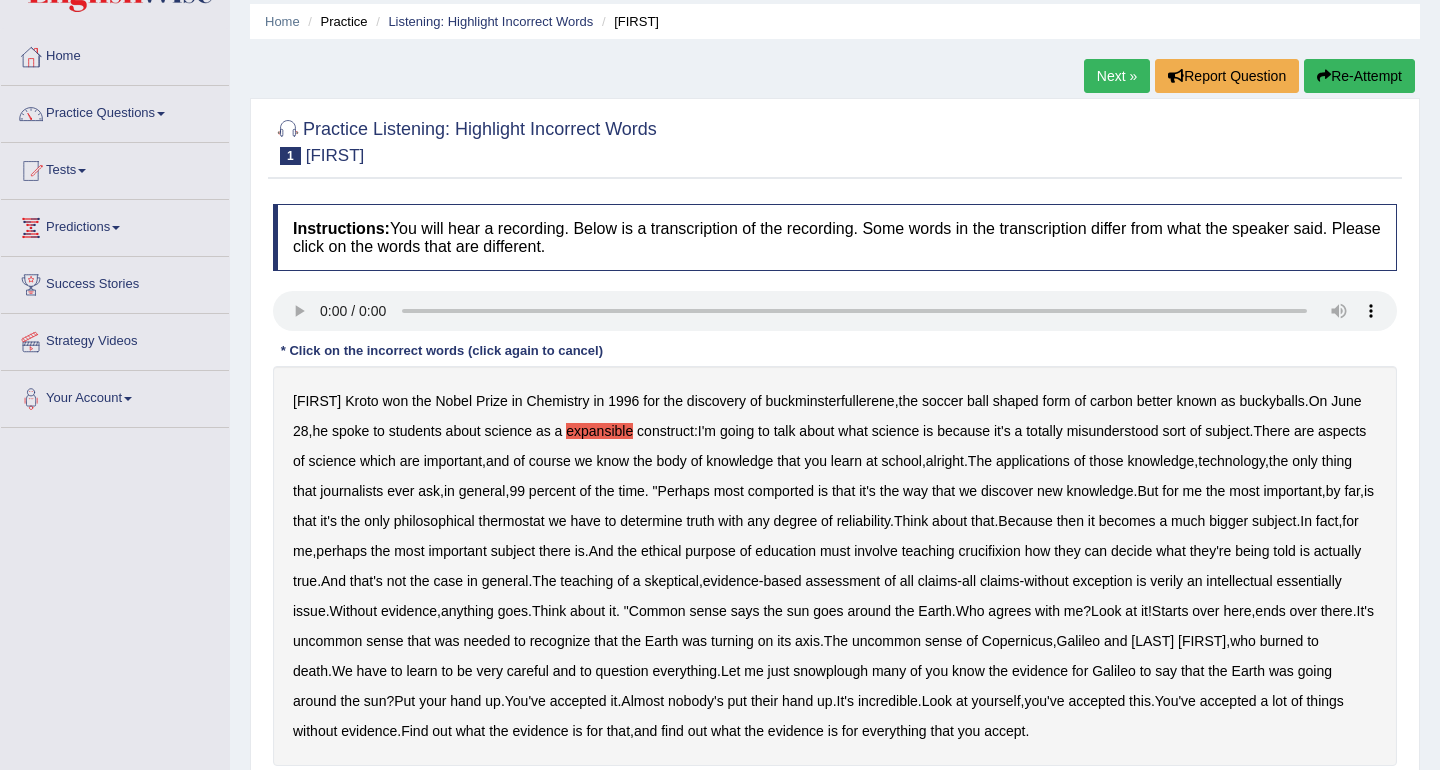 click on "thermostat" at bounding box center (512, 521) 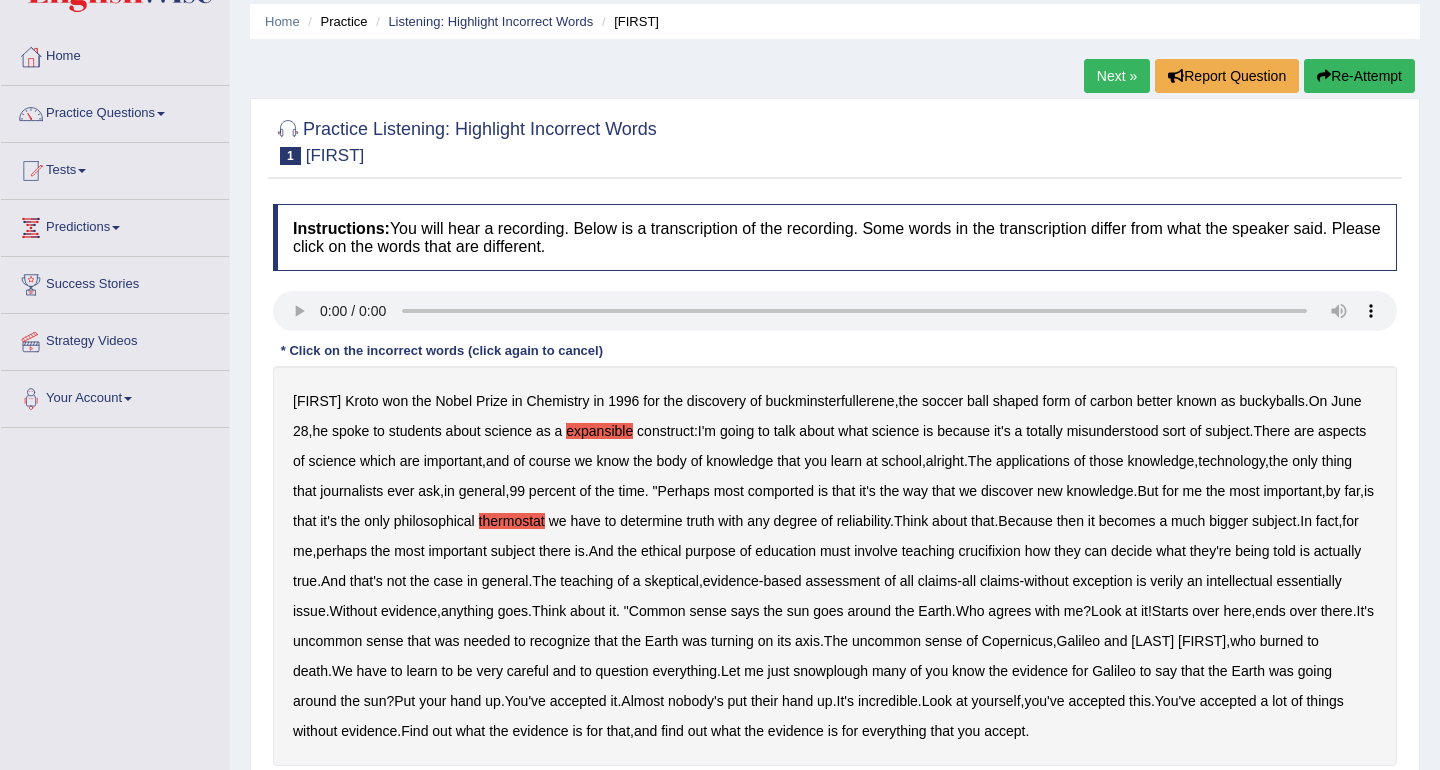 click on "crucifixion" at bounding box center [990, 551] 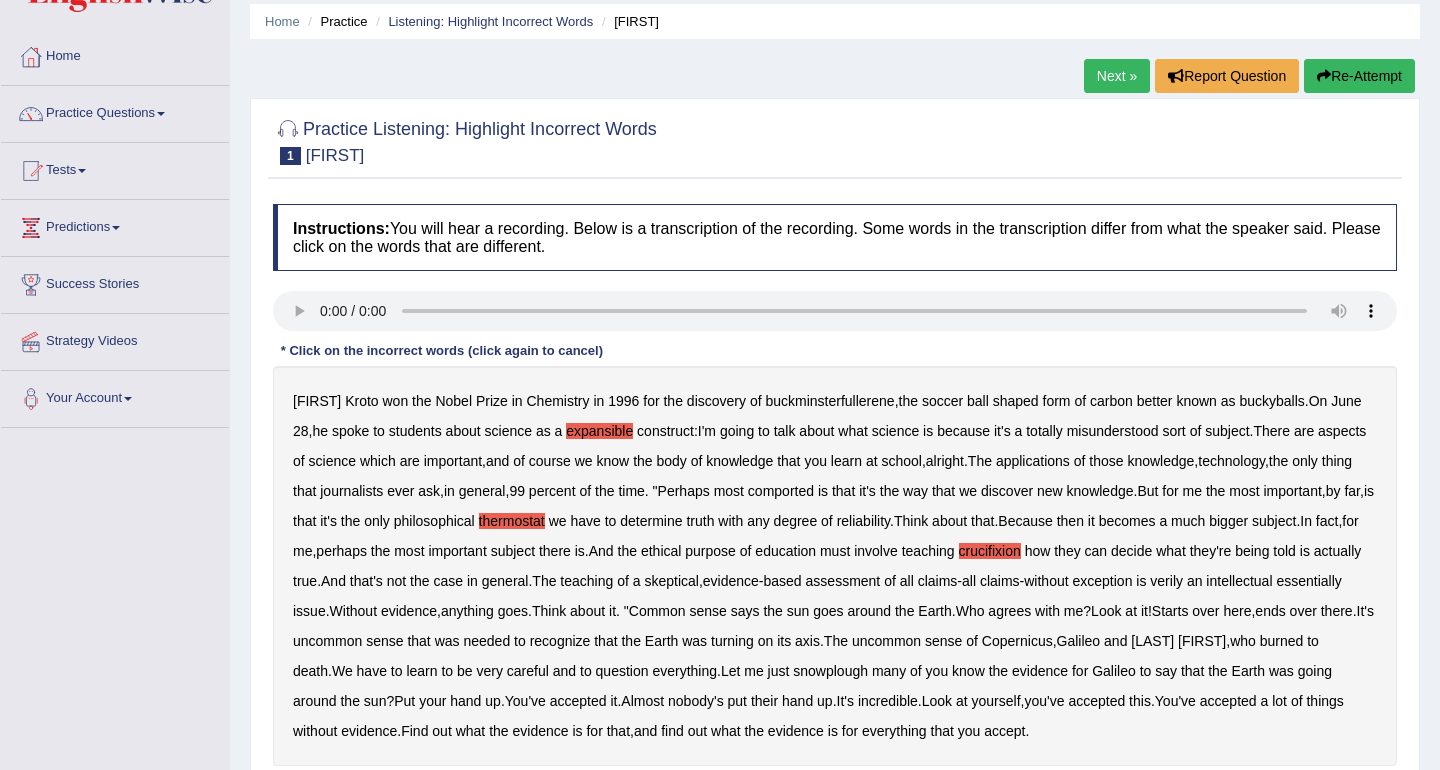 click on "verily" at bounding box center (1166, 581) 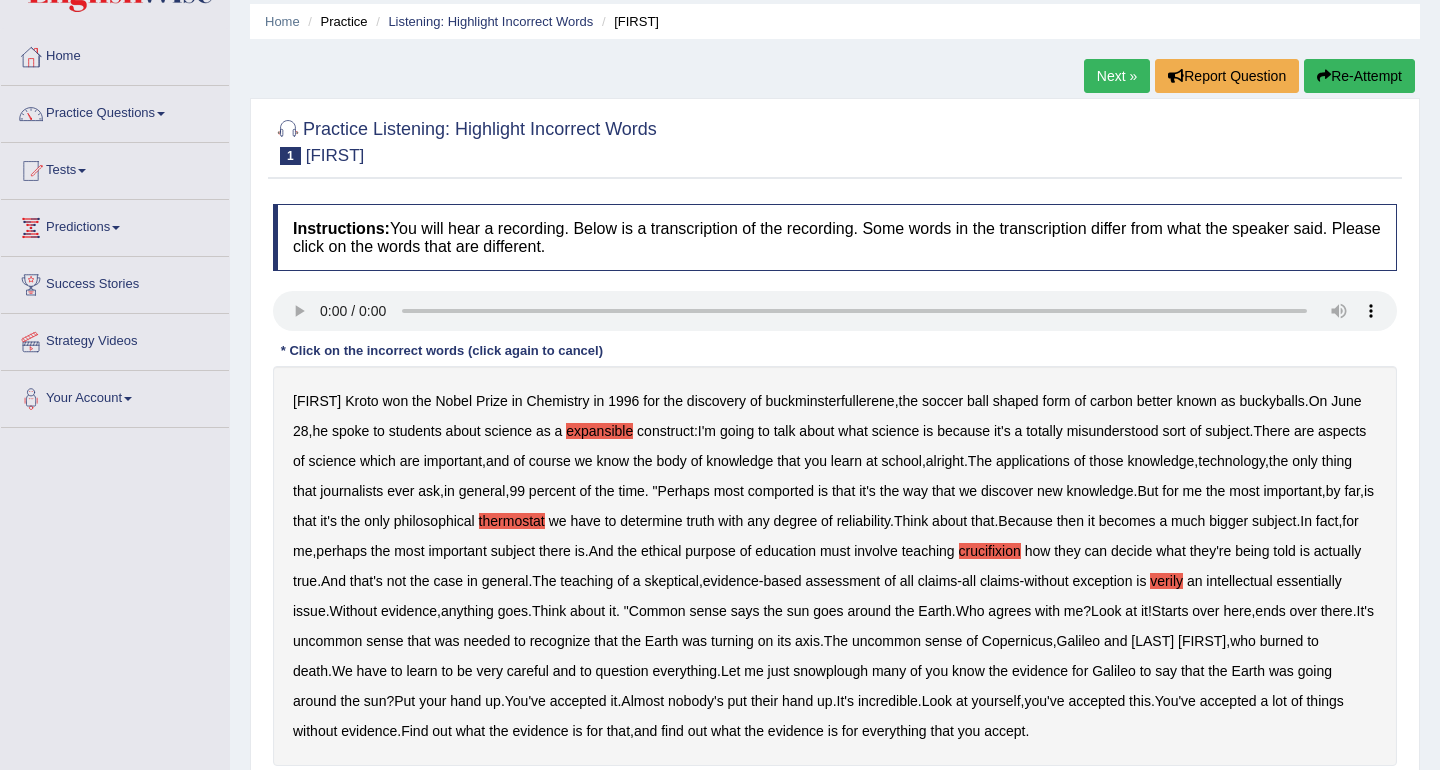 click on "essentially" at bounding box center (1308, 581) 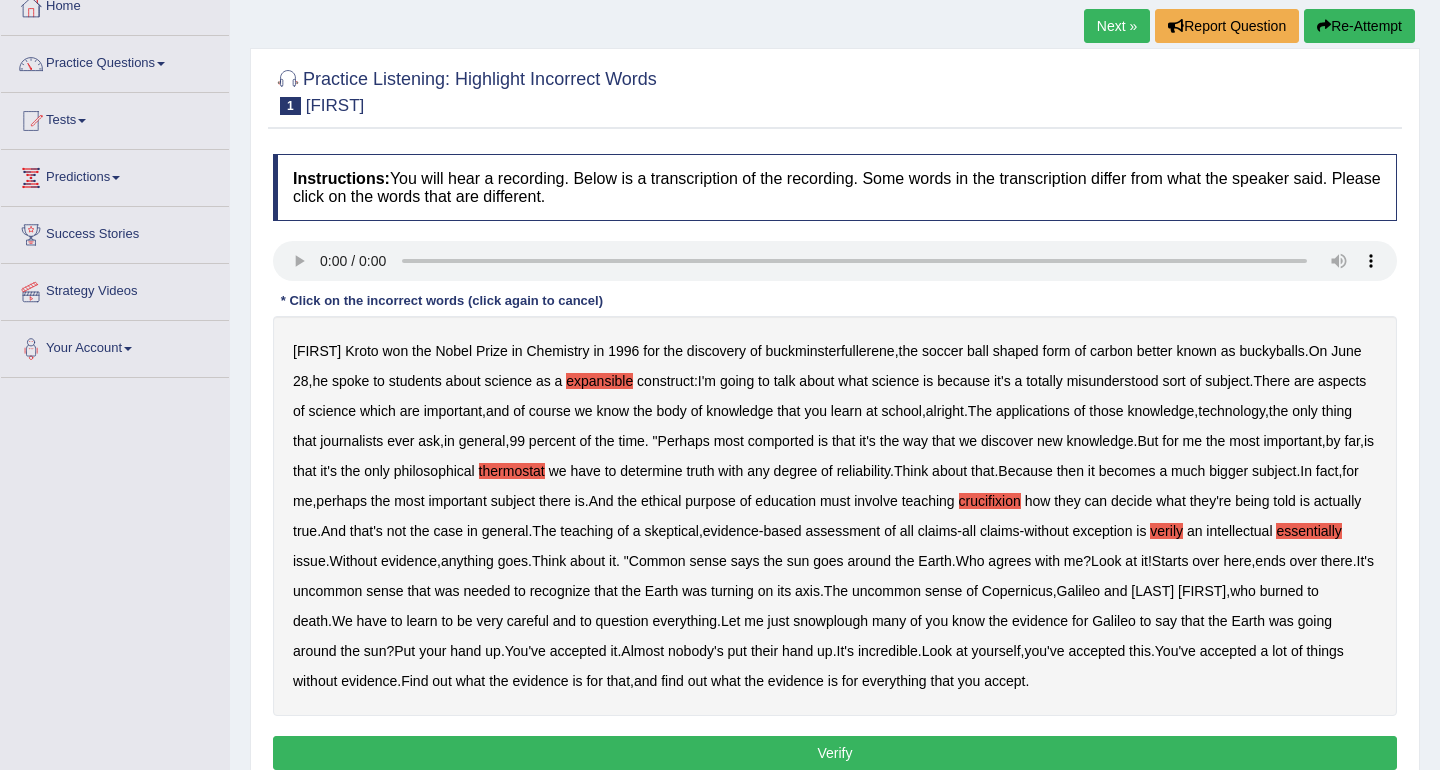 scroll, scrollTop: 123, scrollLeft: 0, axis: vertical 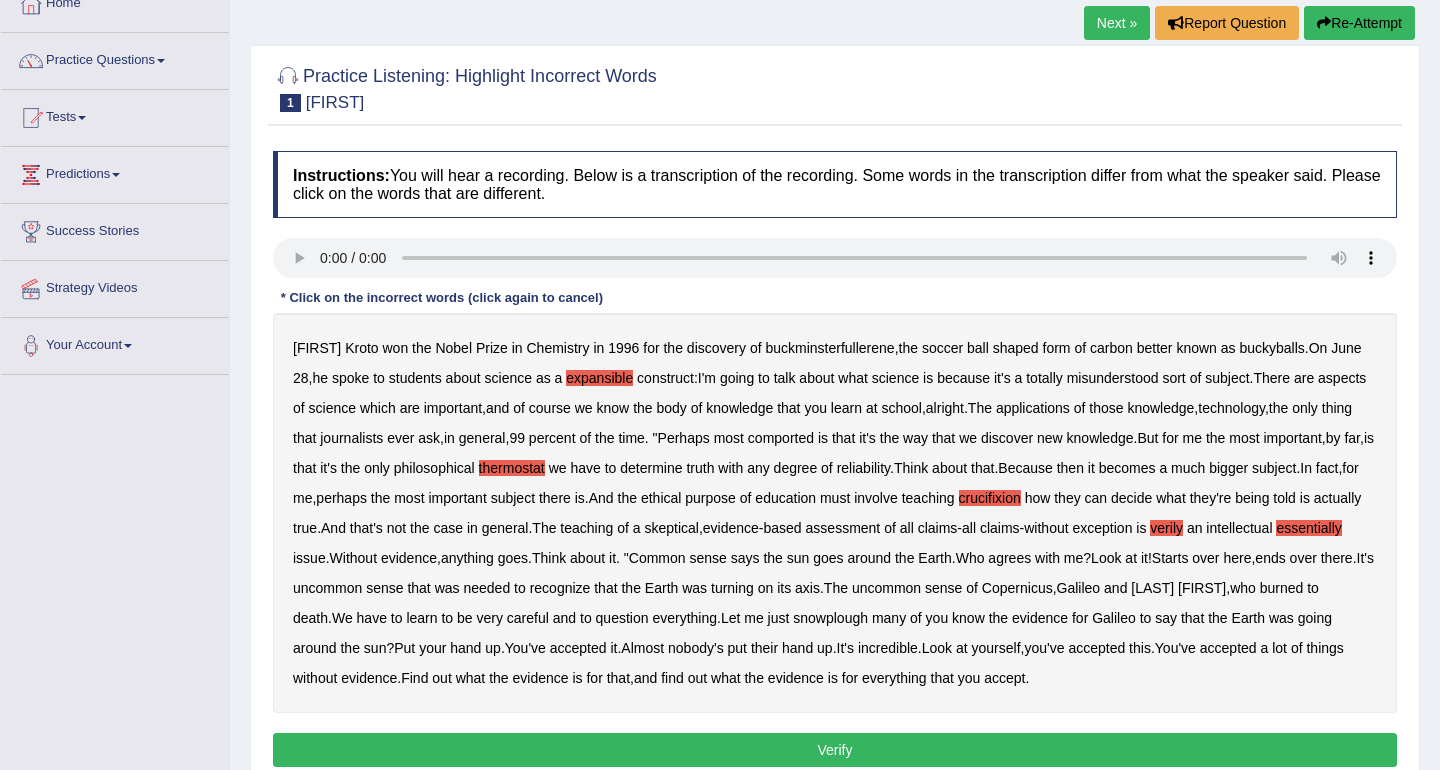 click on "snowplough" at bounding box center (830, 618) 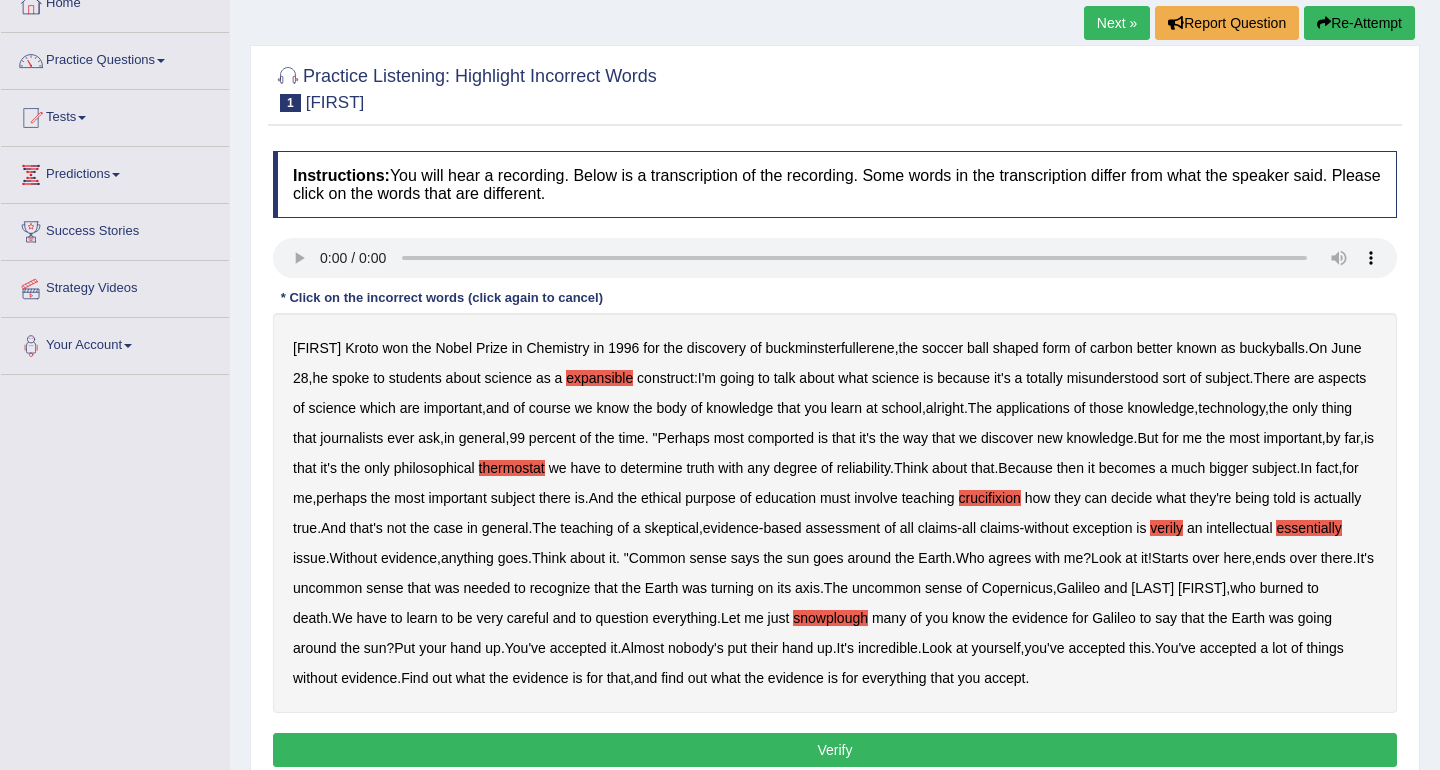 click on "Verify" at bounding box center (835, 750) 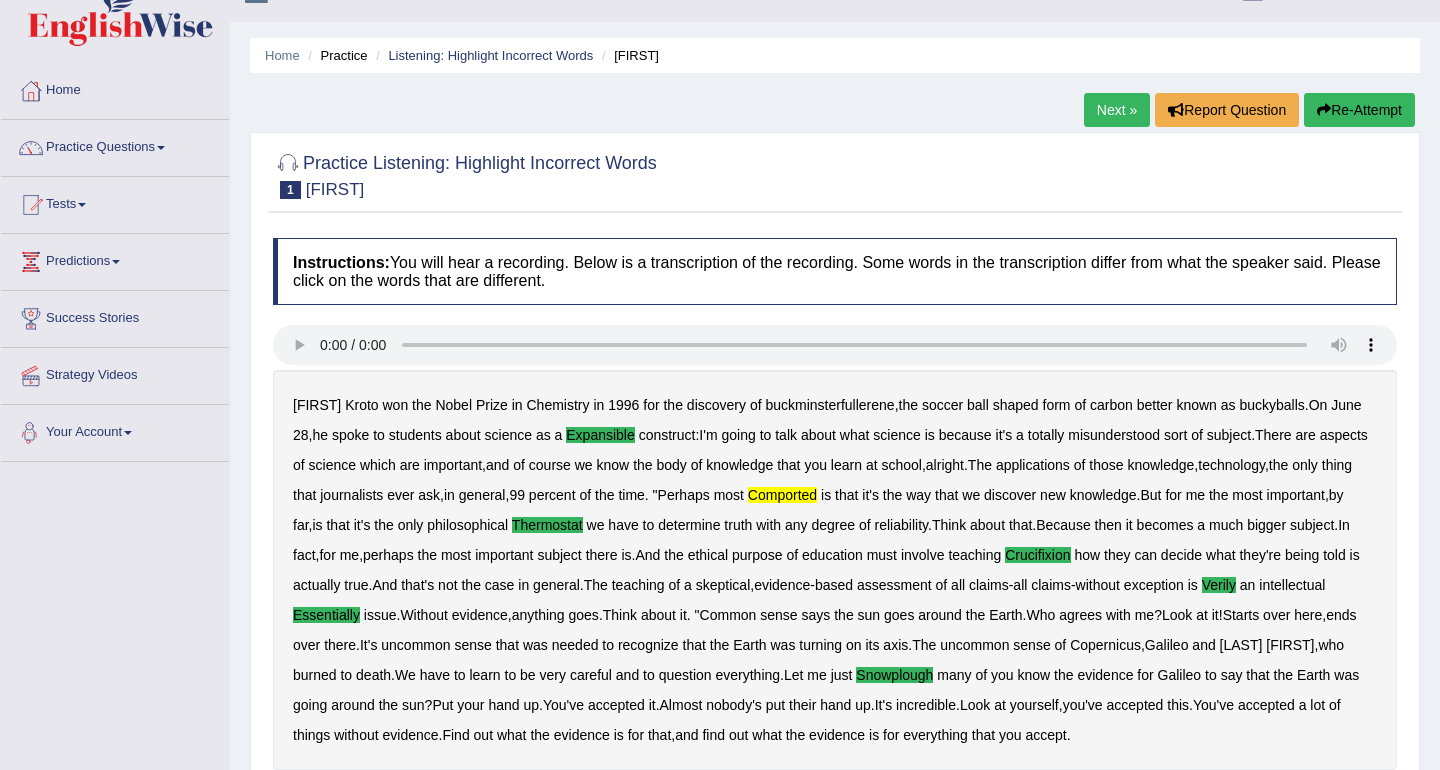 scroll, scrollTop: 0, scrollLeft: 0, axis: both 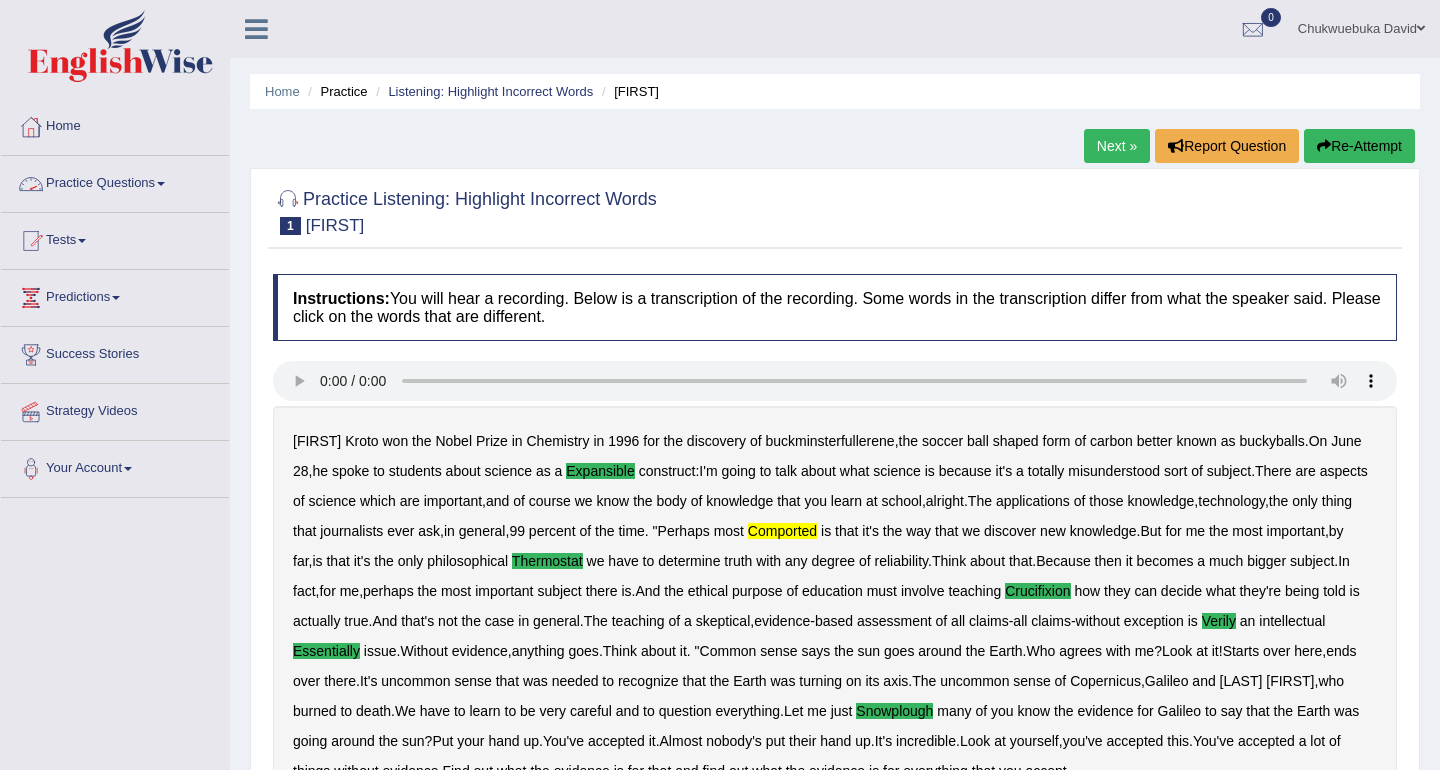click on "Practice Questions" at bounding box center [115, 181] 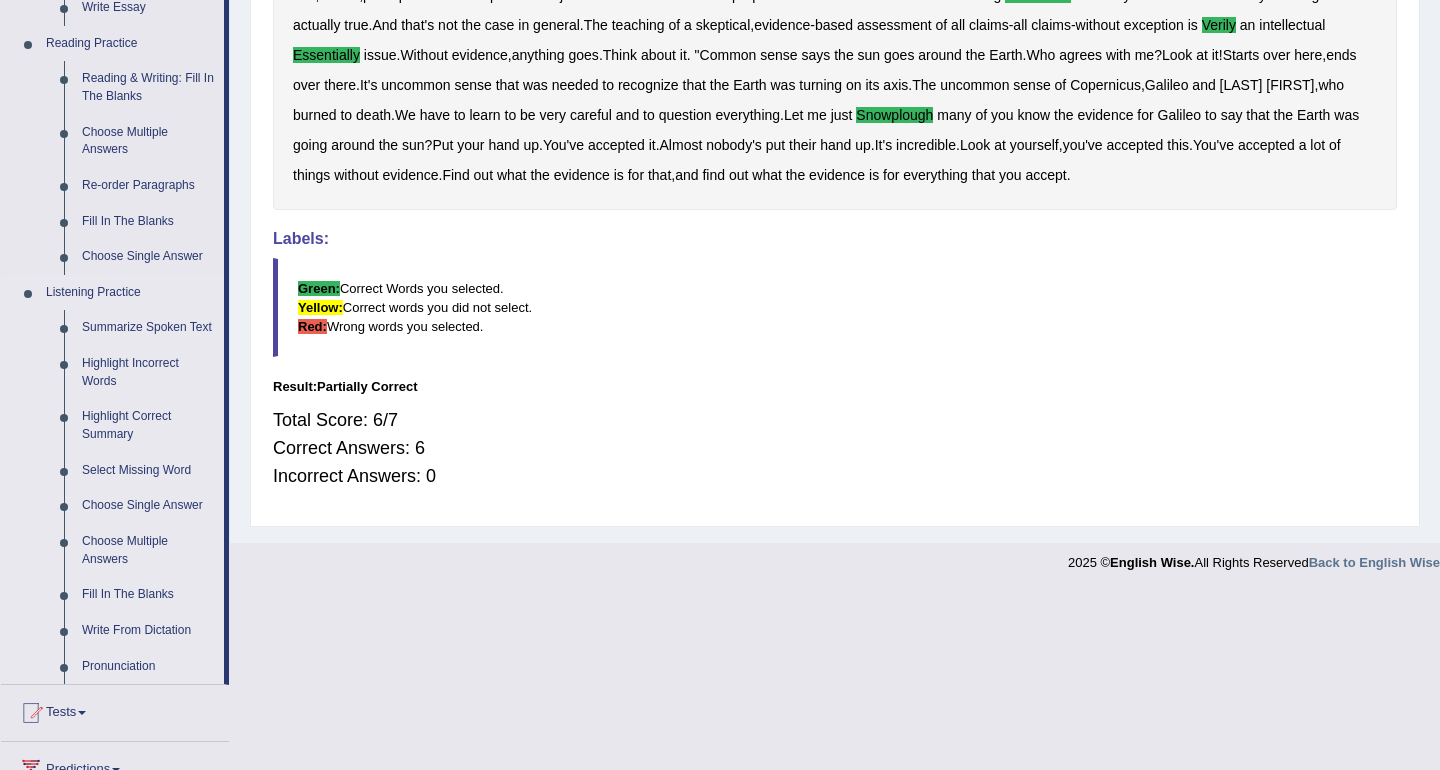 scroll, scrollTop: 640, scrollLeft: 0, axis: vertical 